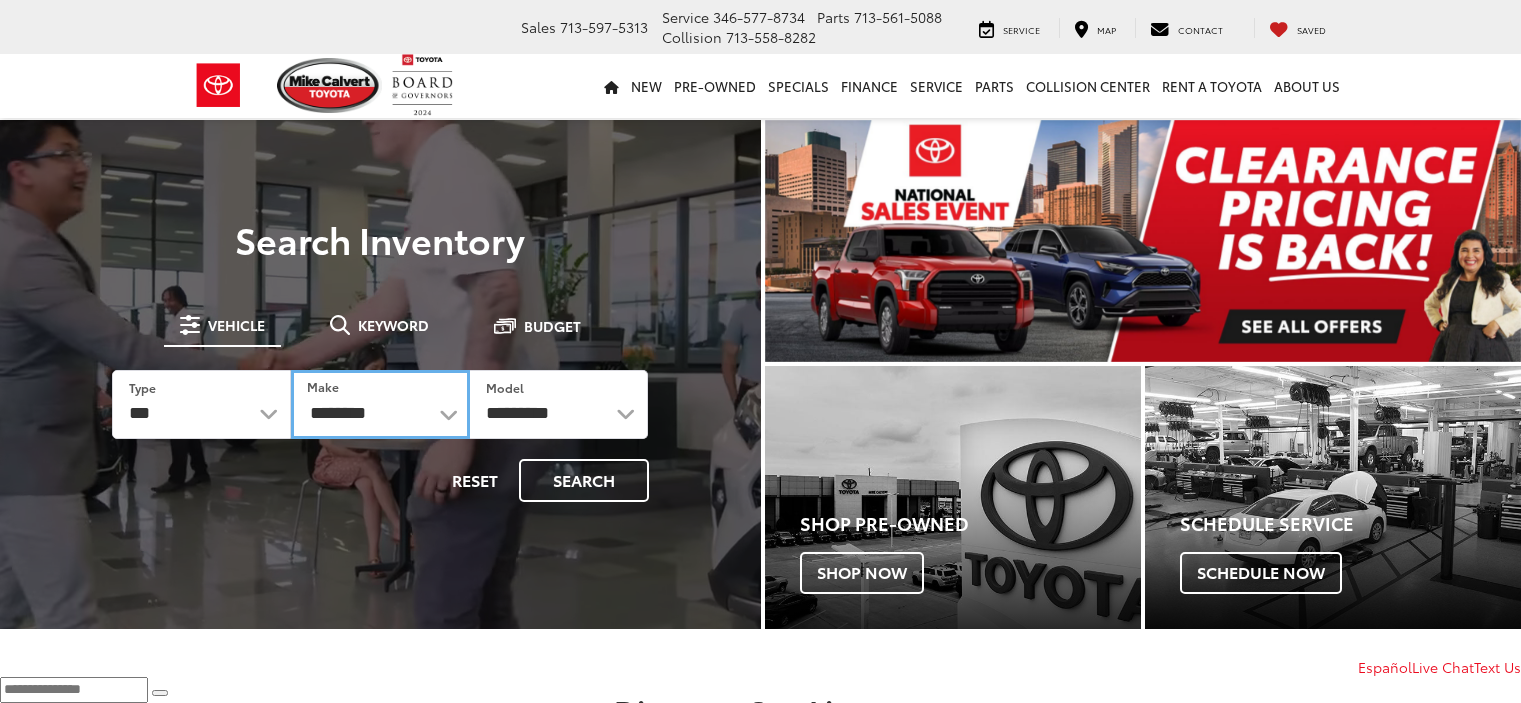 click on "**********" at bounding box center [380, 404] 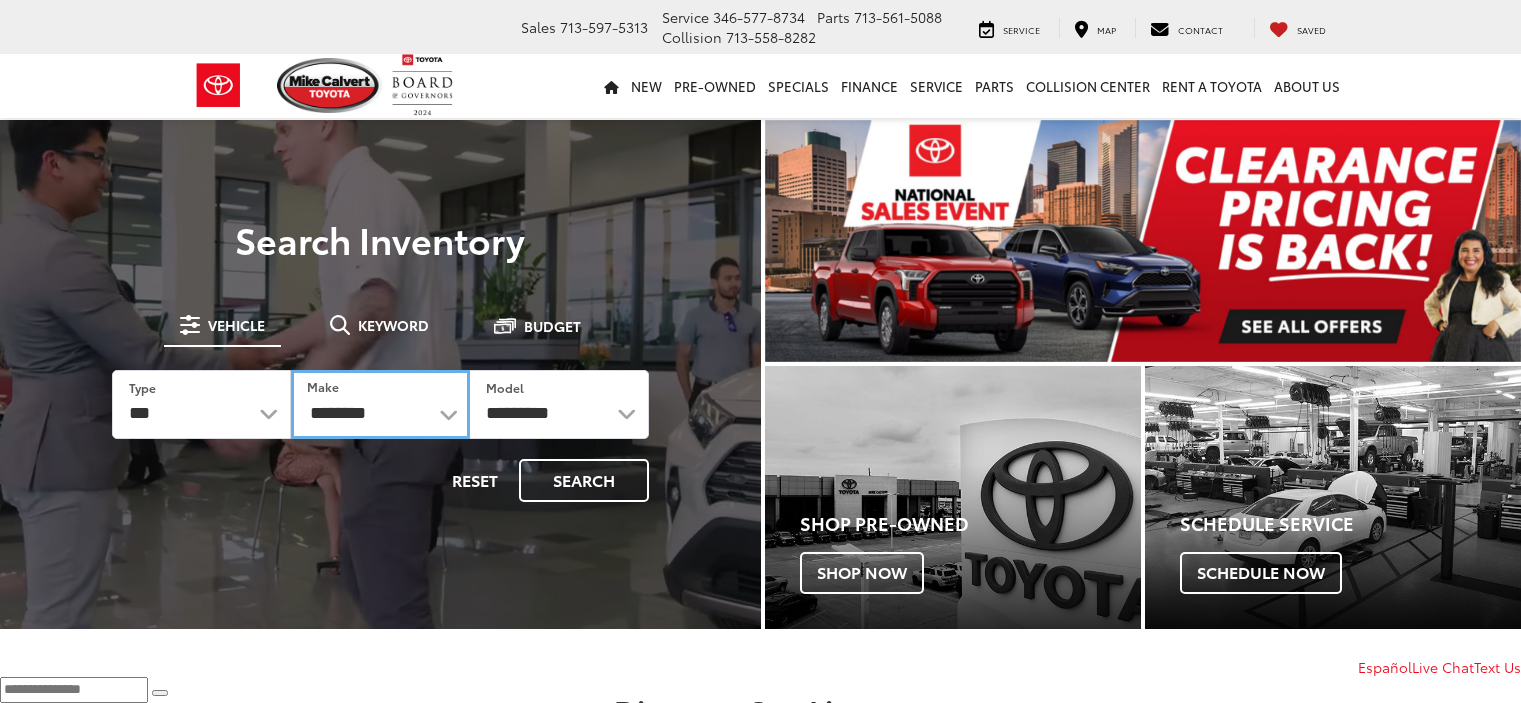 scroll, scrollTop: 0, scrollLeft: 0, axis: both 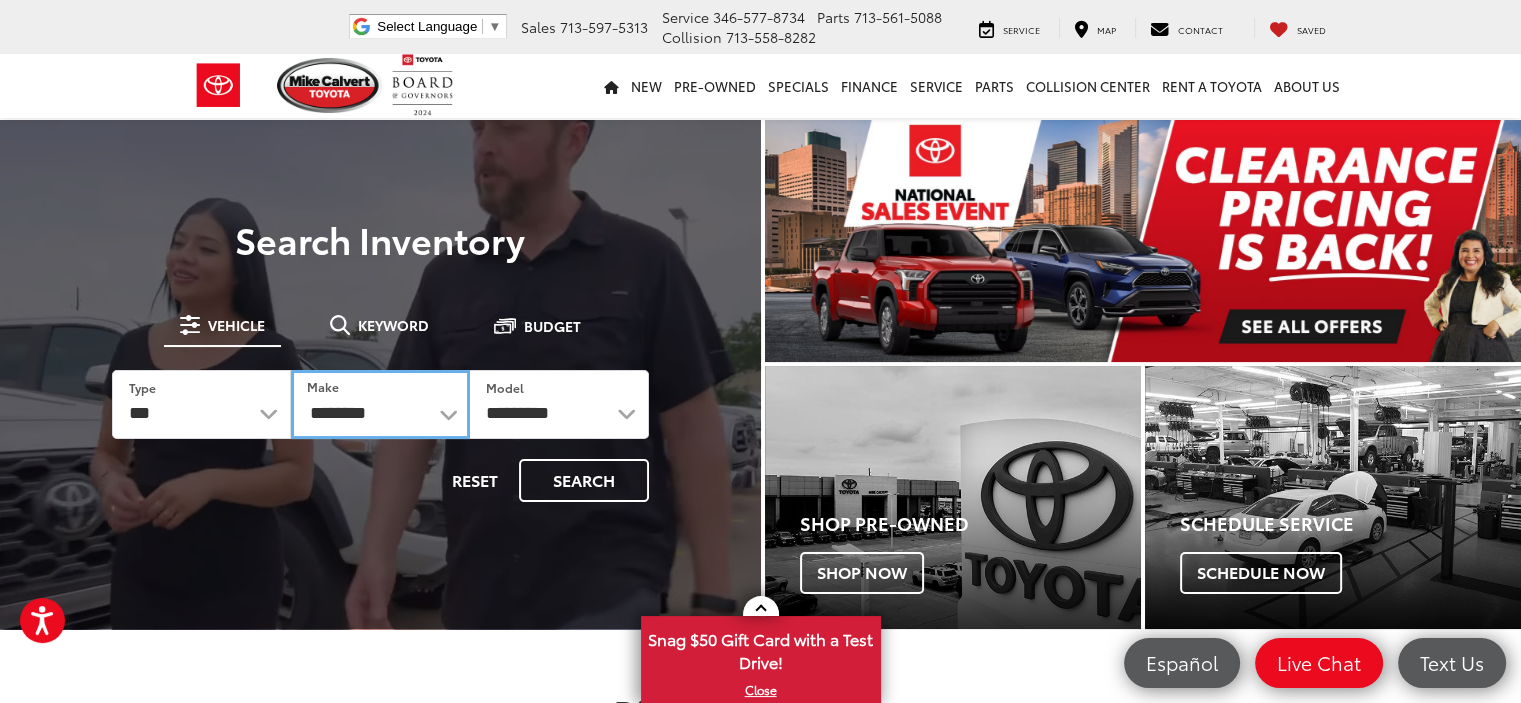 select on "******" 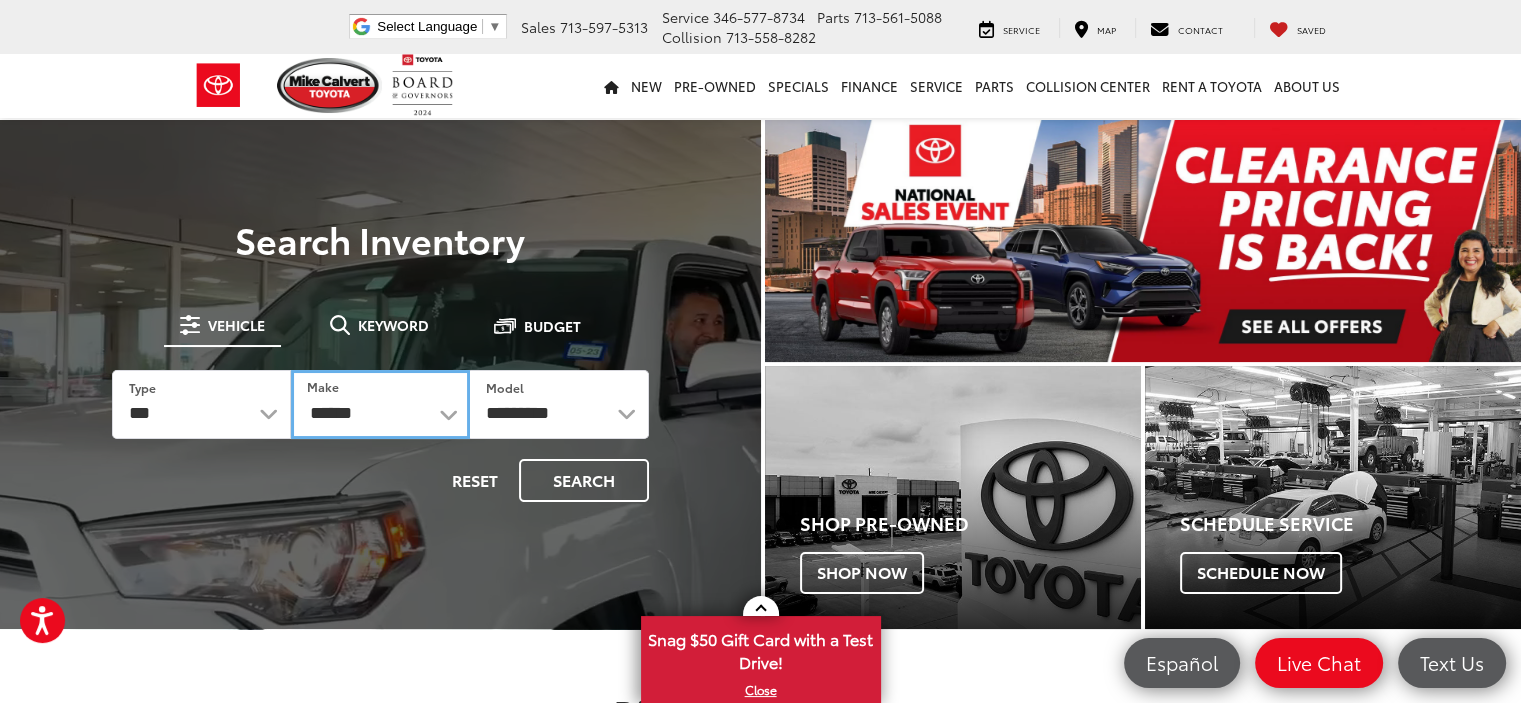 click on "**********" at bounding box center (380, 404) 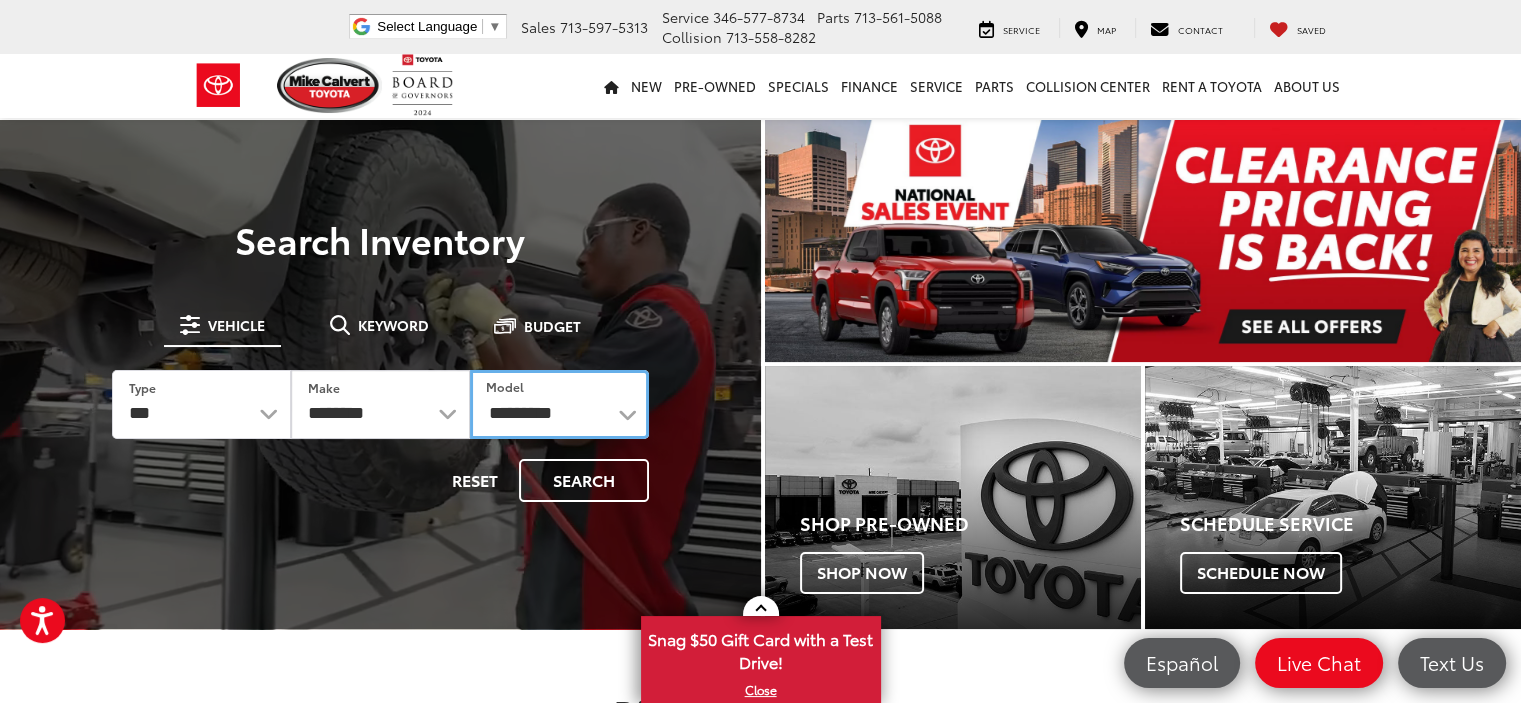 click on "**********" at bounding box center [559, 404] 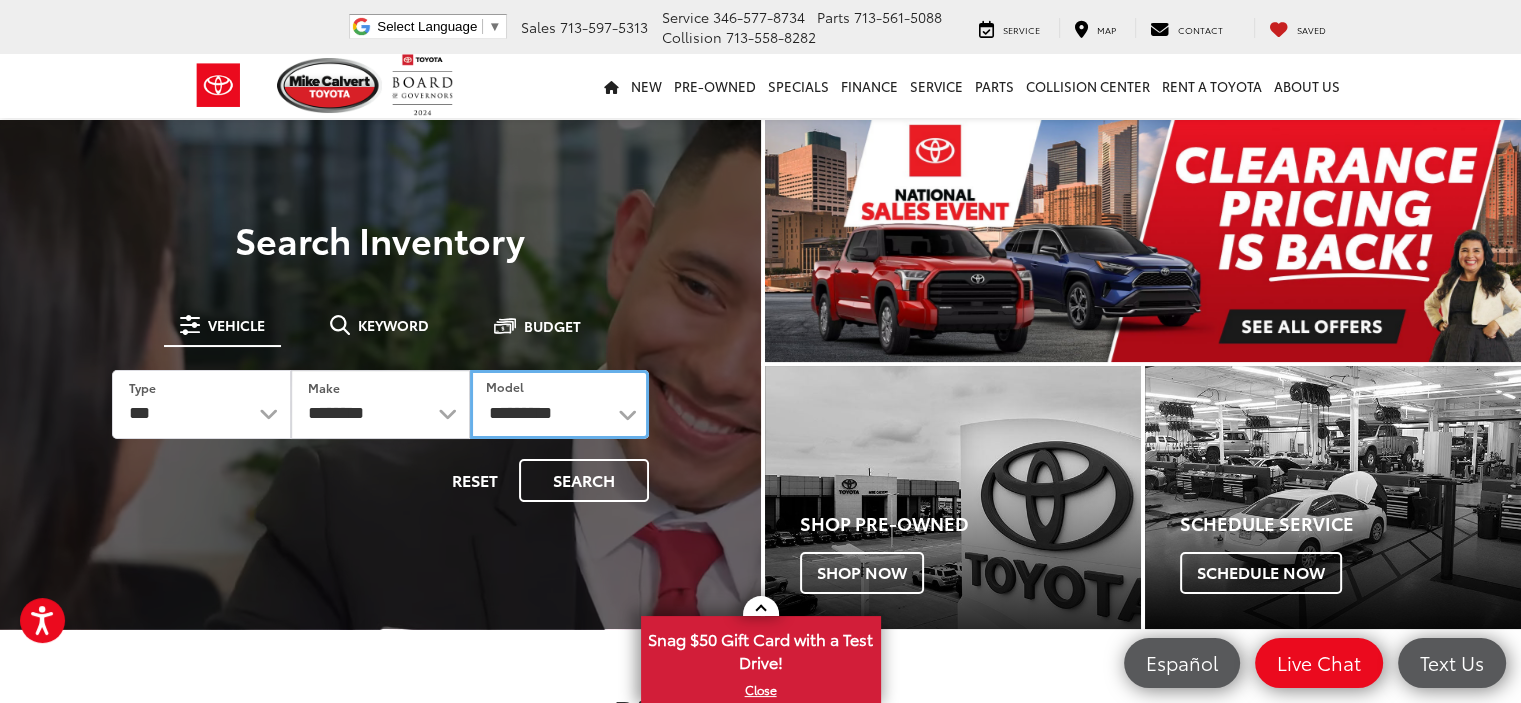 select on "*****" 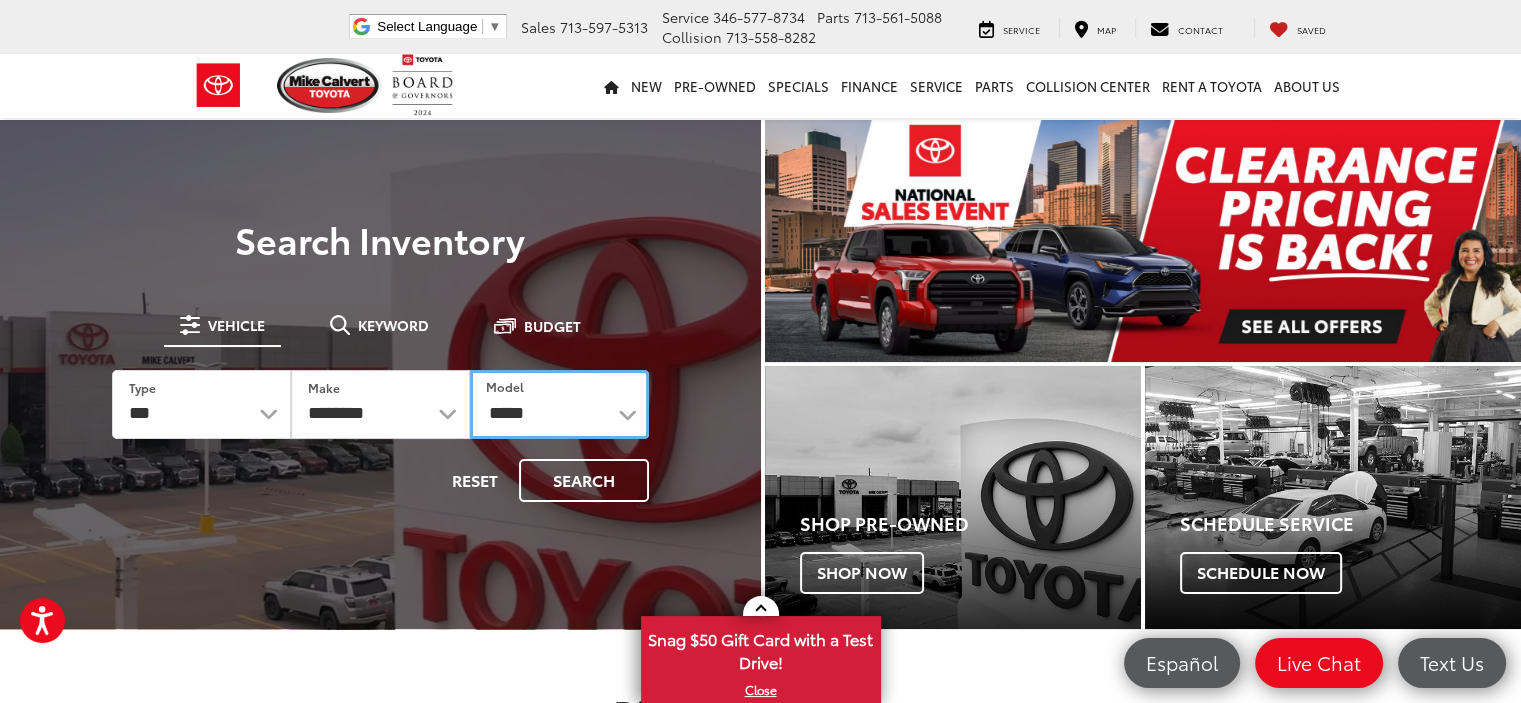 click on "**********" at bounding box center (559, 404) 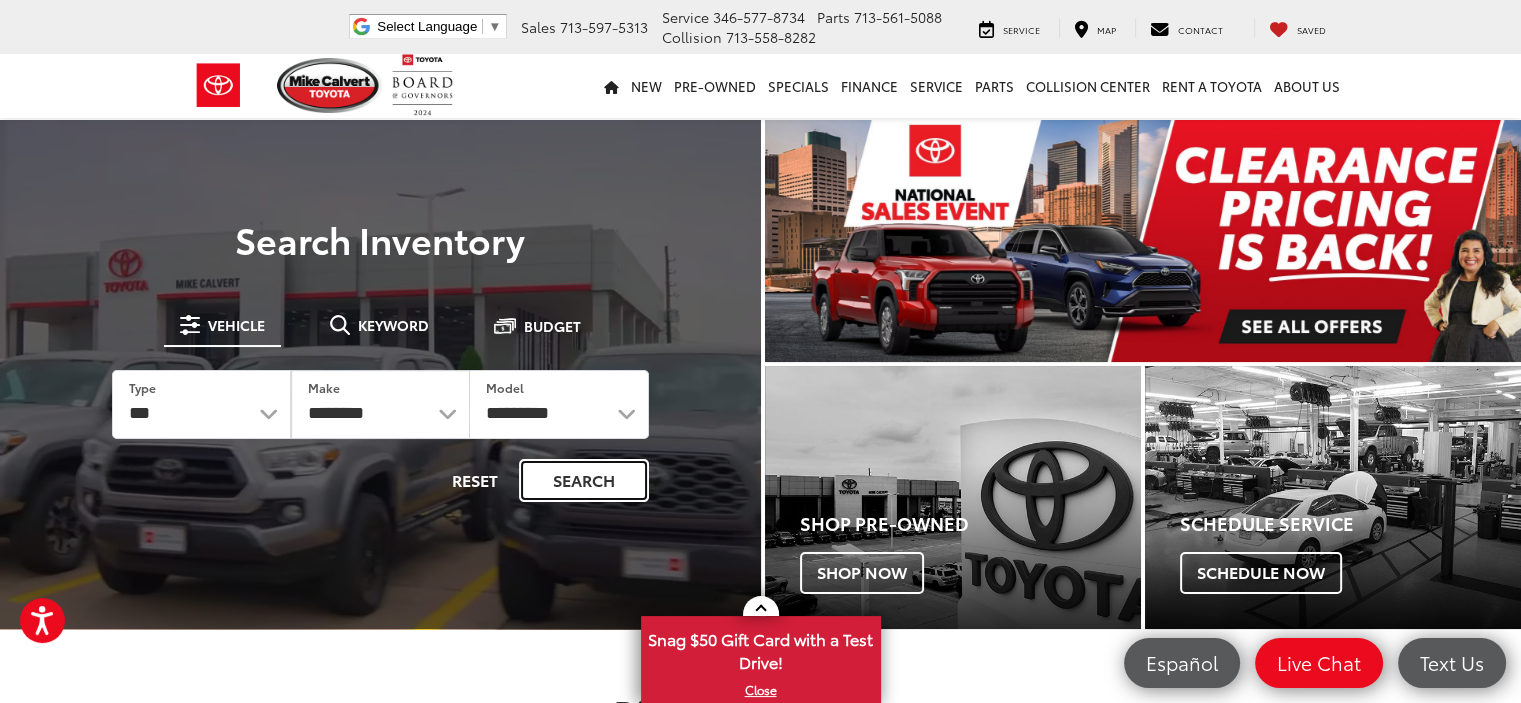 click on "Search" at bounding box center [584, 480] 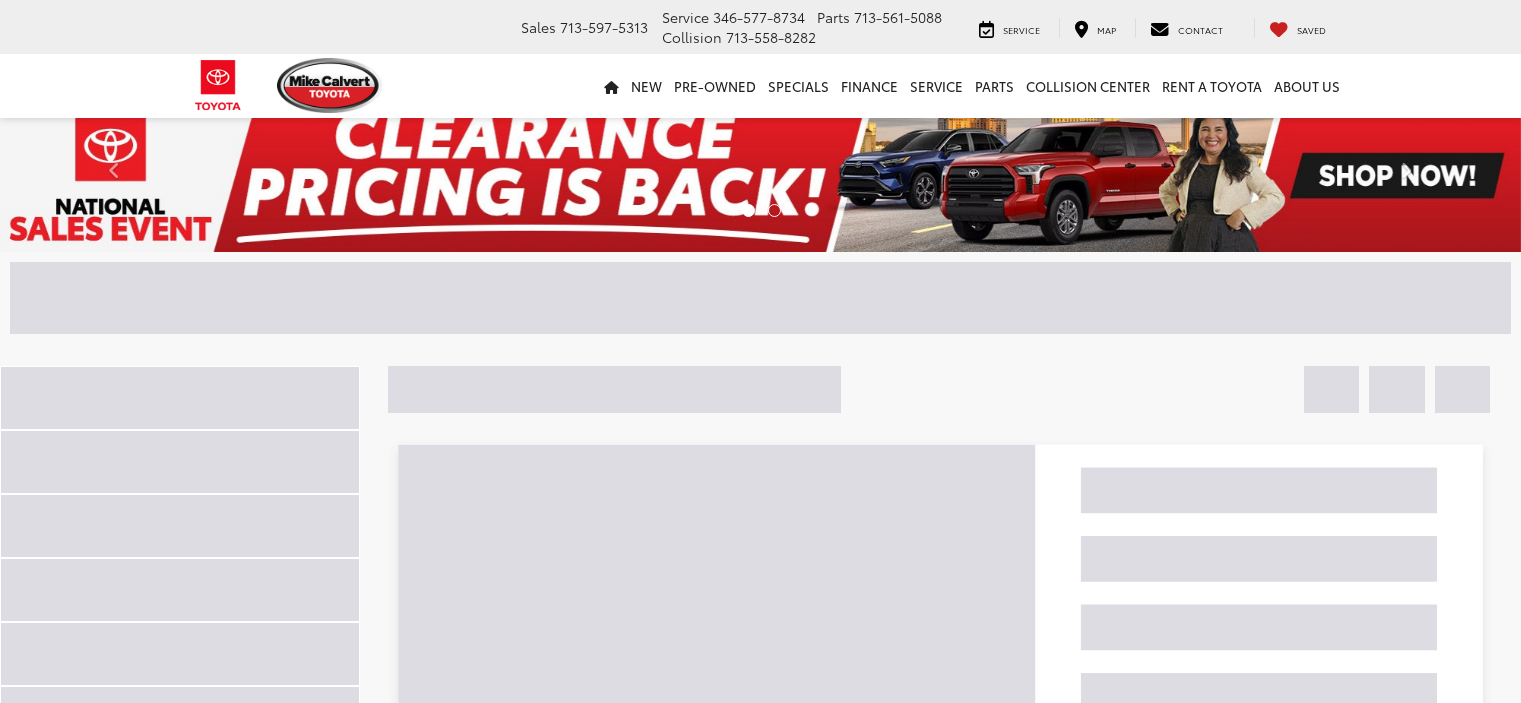 scroll, scrollTop: 0, scrollLeft: 0, axis: both 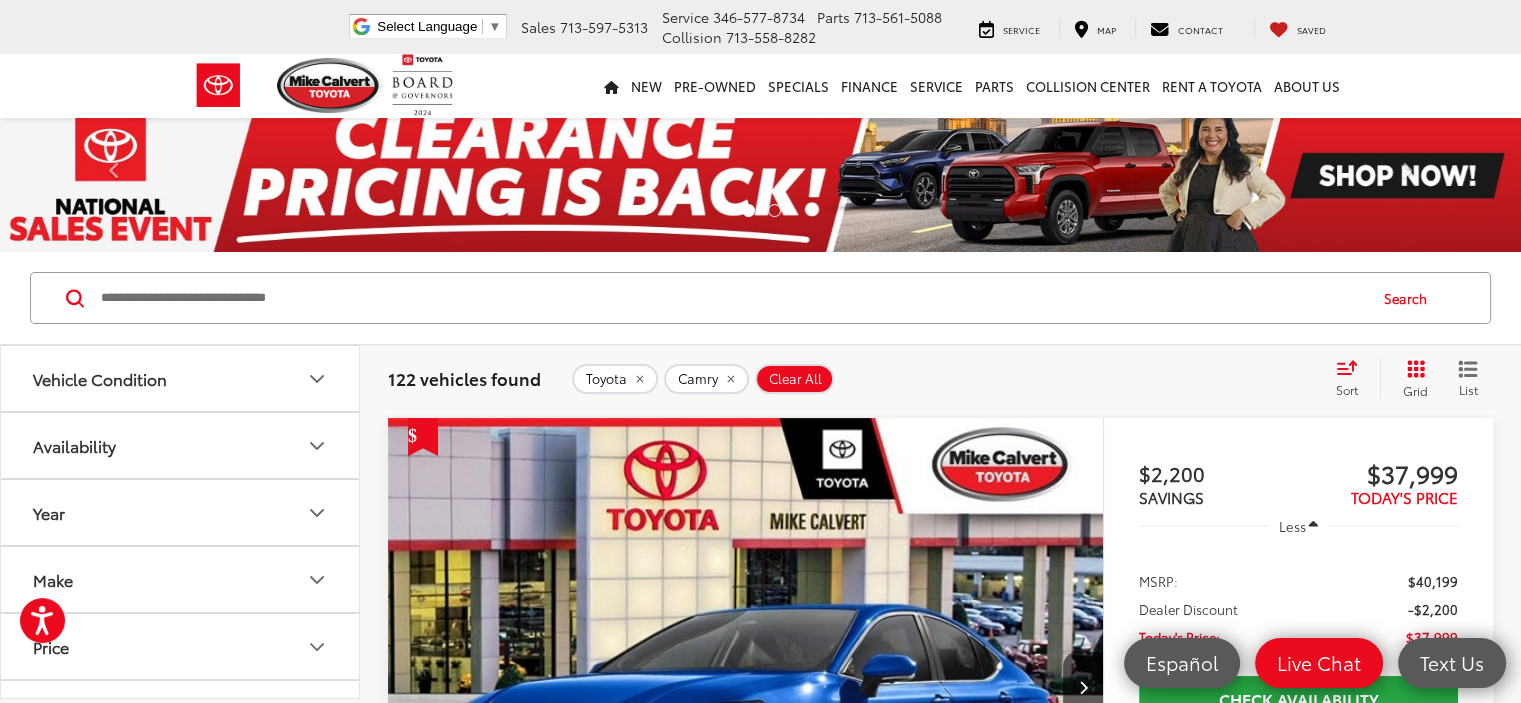 click 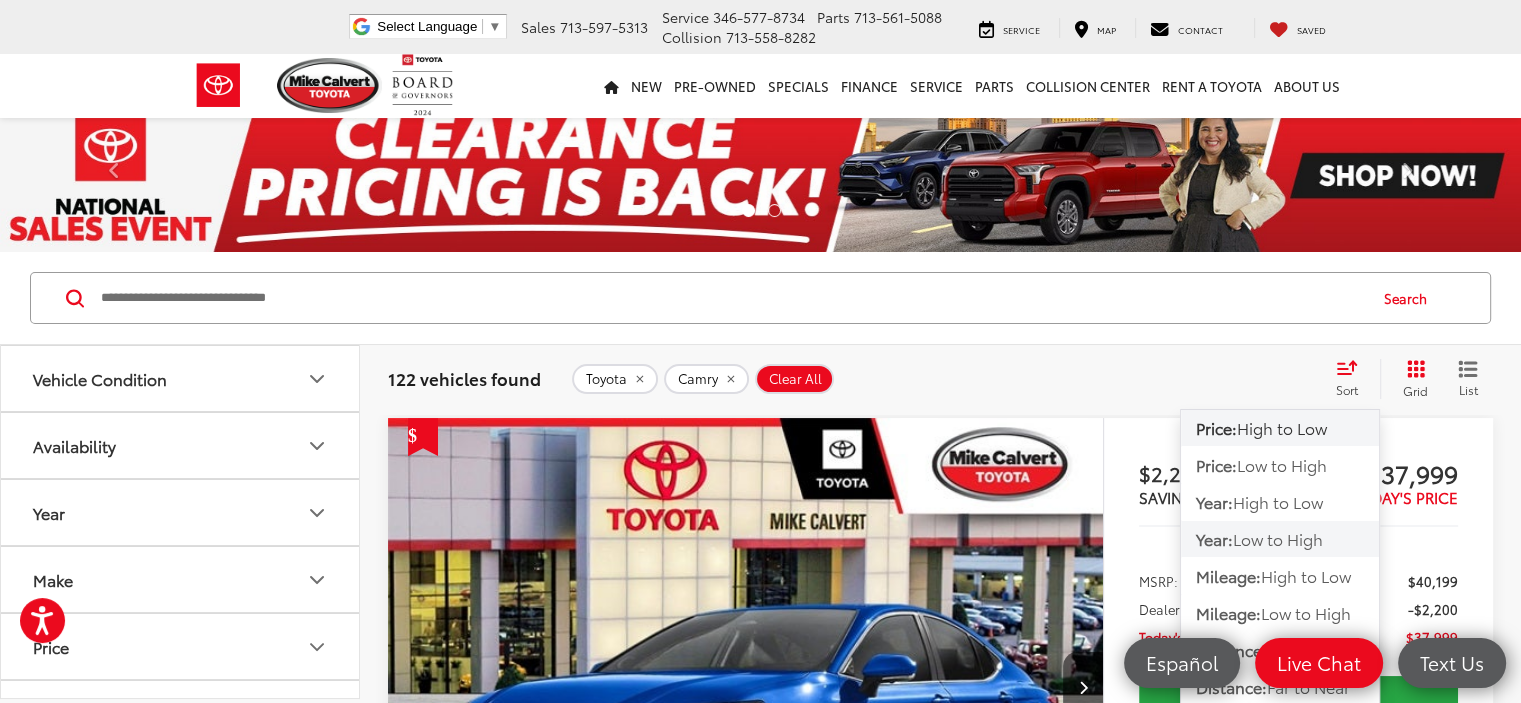 click on "Low to High" at bounding box center (1278, 538) 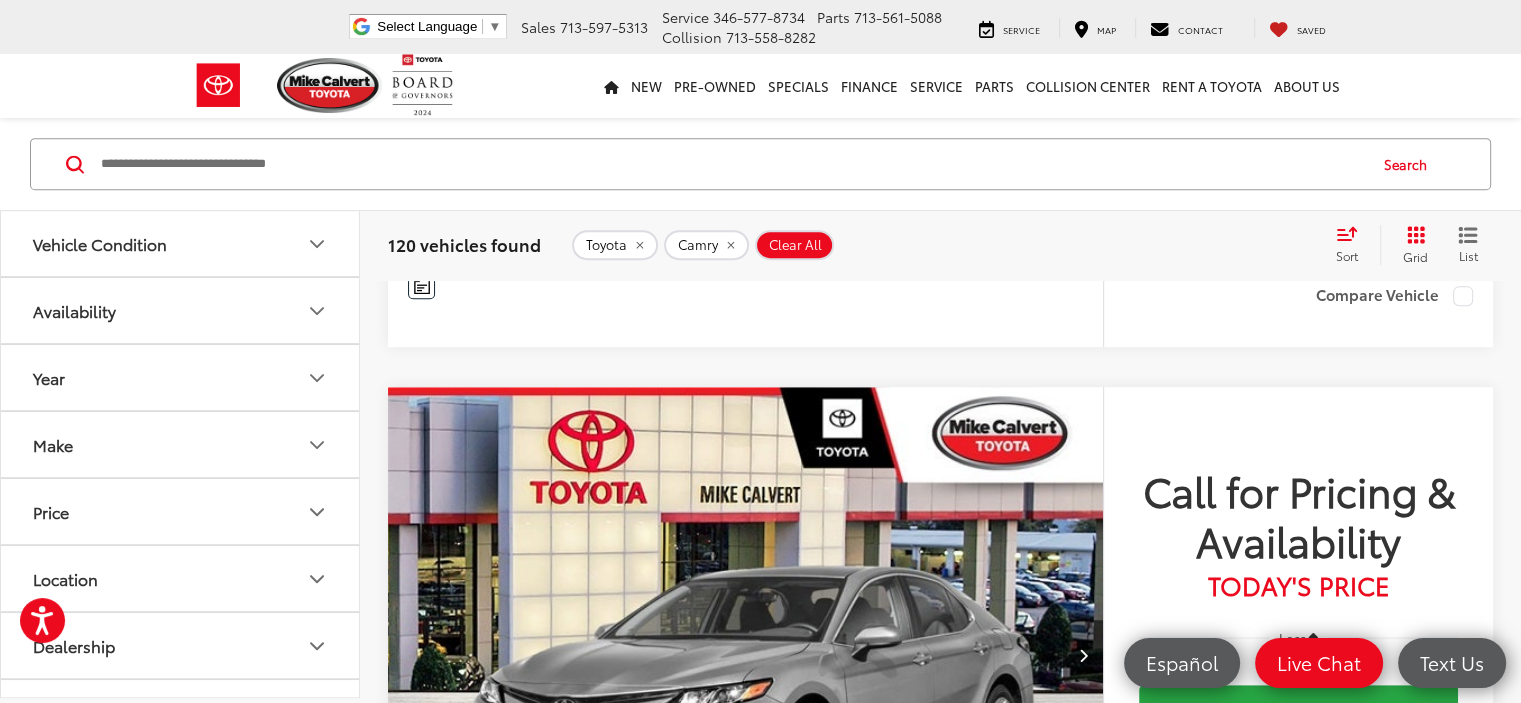 scroll, scrollTop: 836, scrollLeft: 0, axis: vertical 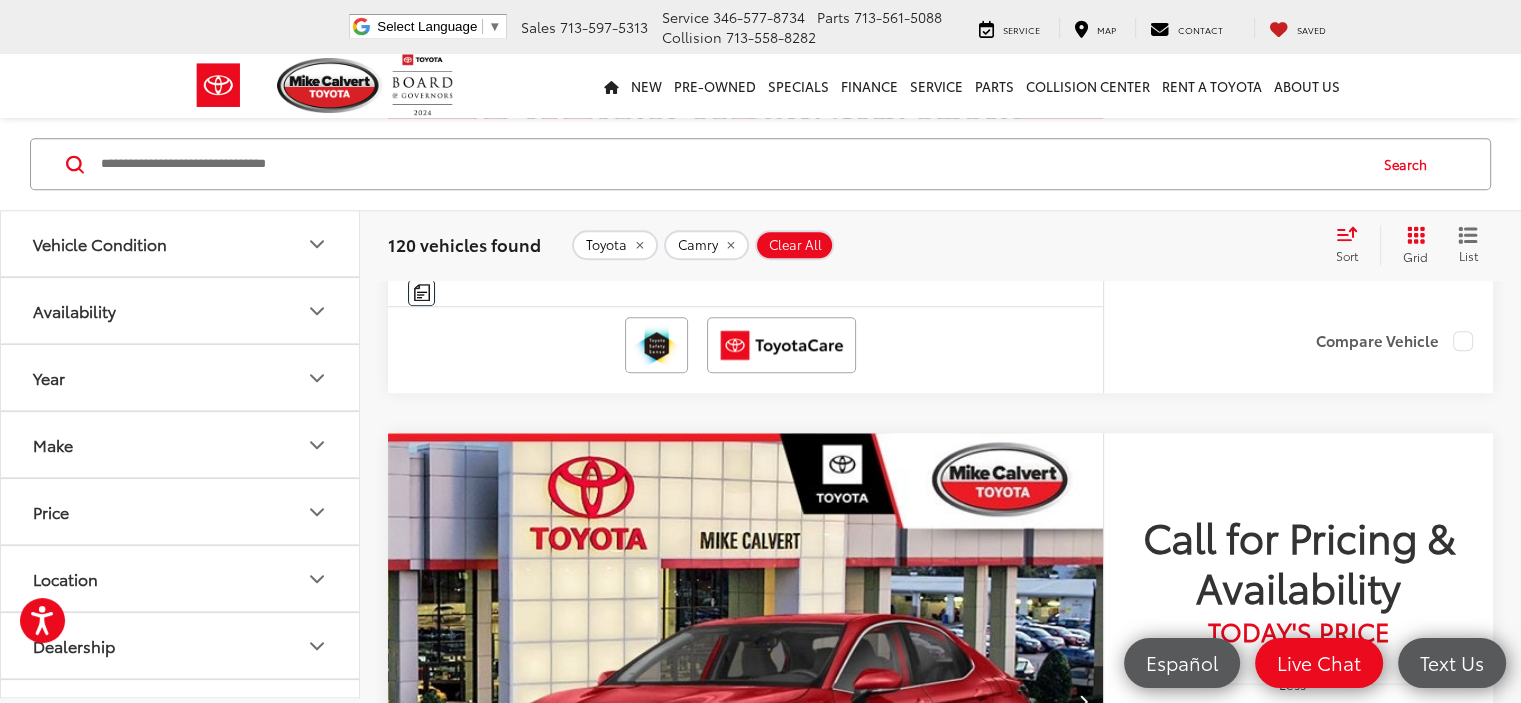 click on "2023 Toyota Camry SE
Copy Link Share Print View Details VIN: 4T1S11AK2PU127228 Stock: MA0002 Model: 2546 In Stock Ext. Int." at bounding box center [745, 1038] 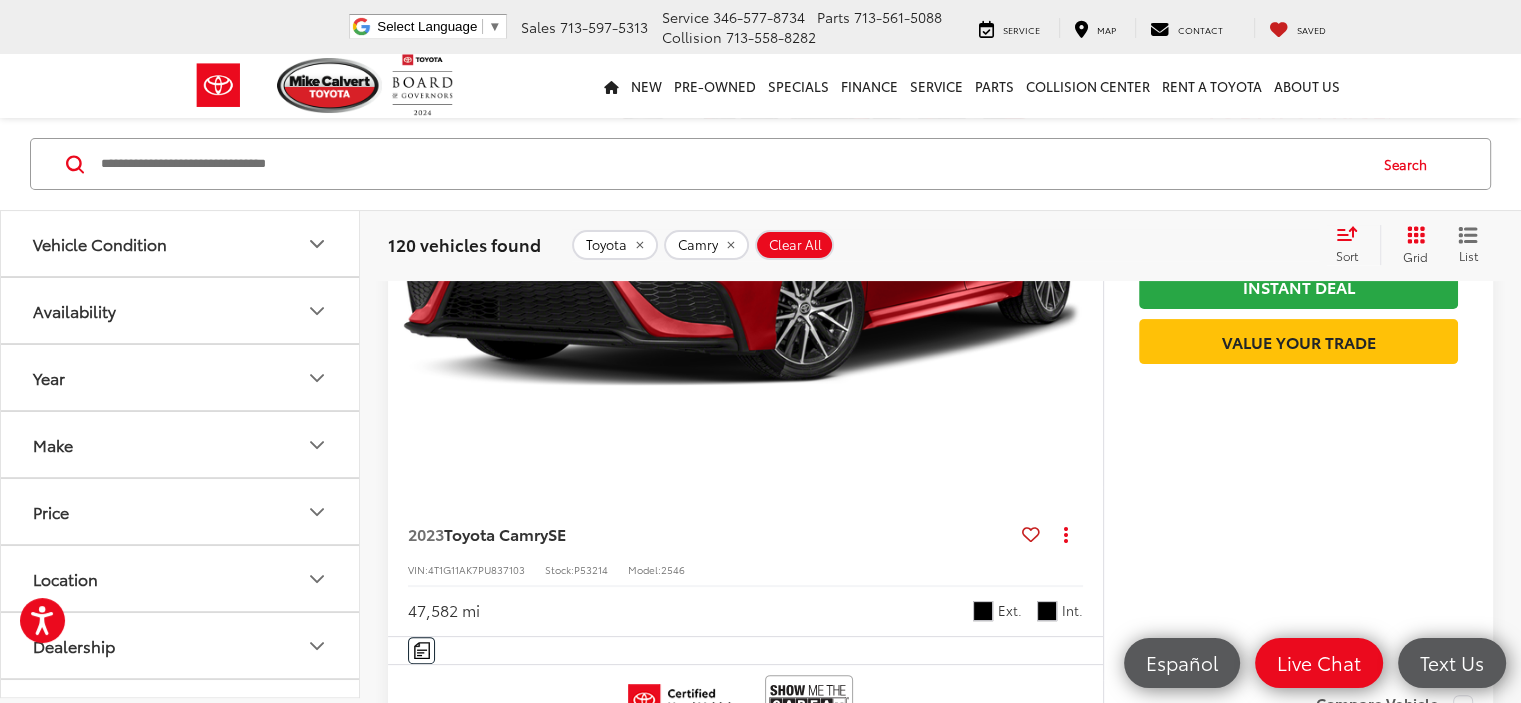 scroll, scrollTop: 7931, scrollLeft: 0, axis: vertical 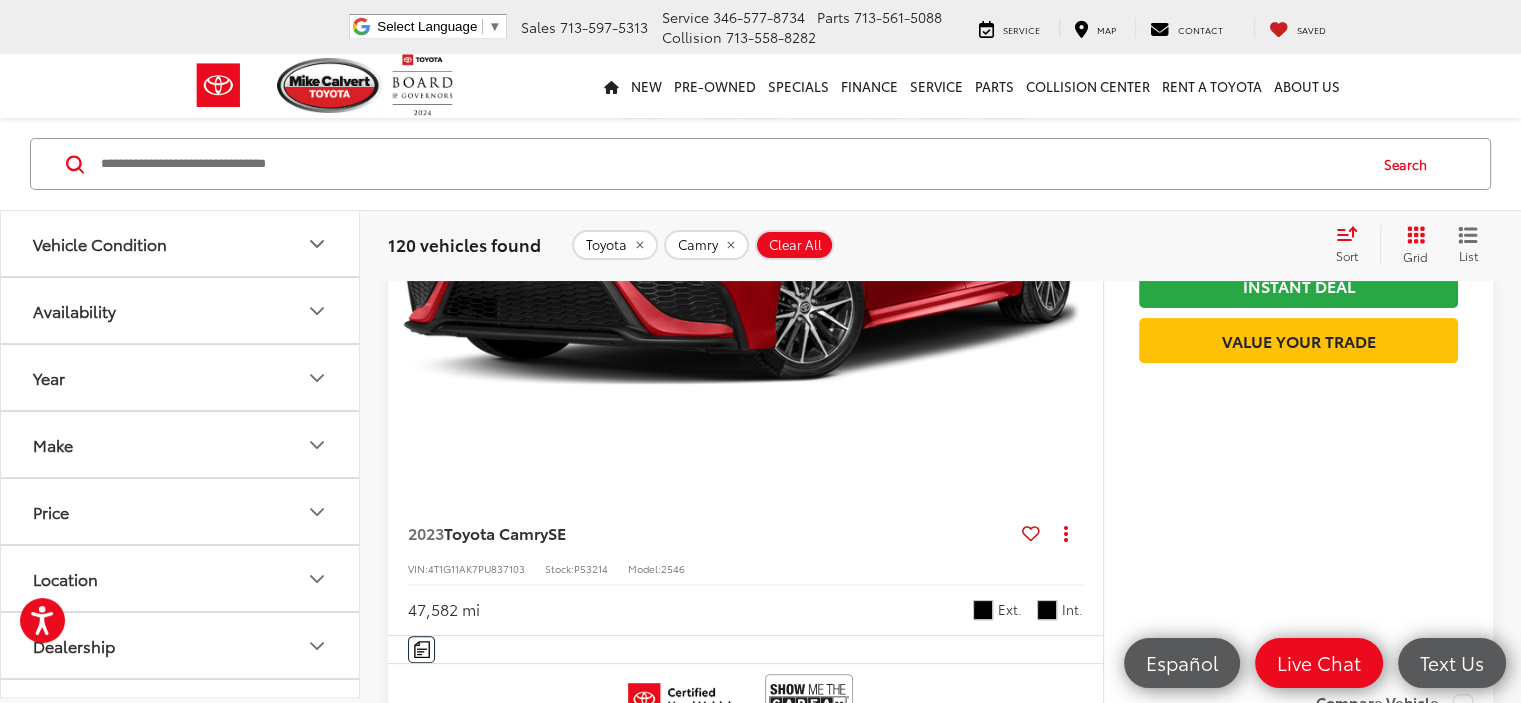 click on "2" at bounding box center (1135, 2527) 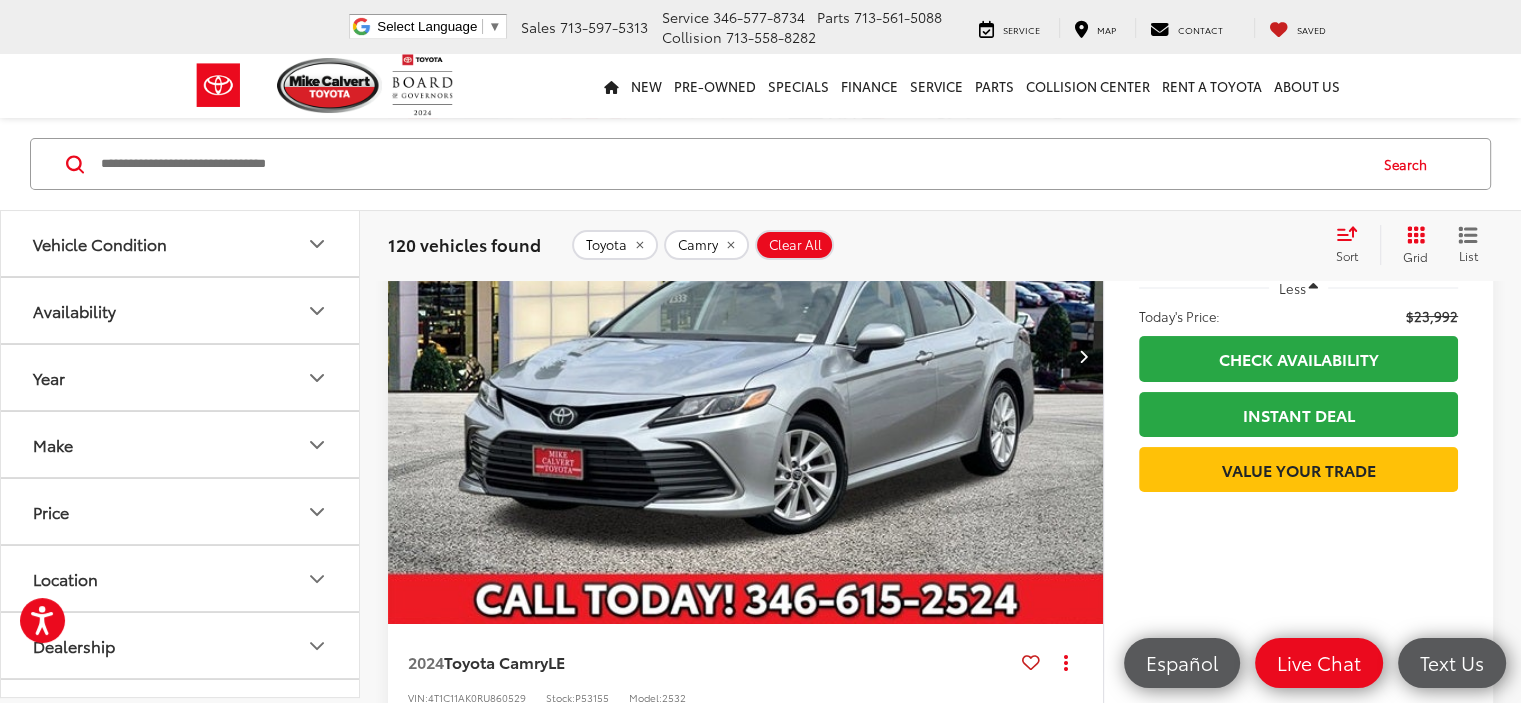 scroll, scrollTop: 7706, scrollLeft: 0, axis: vertical 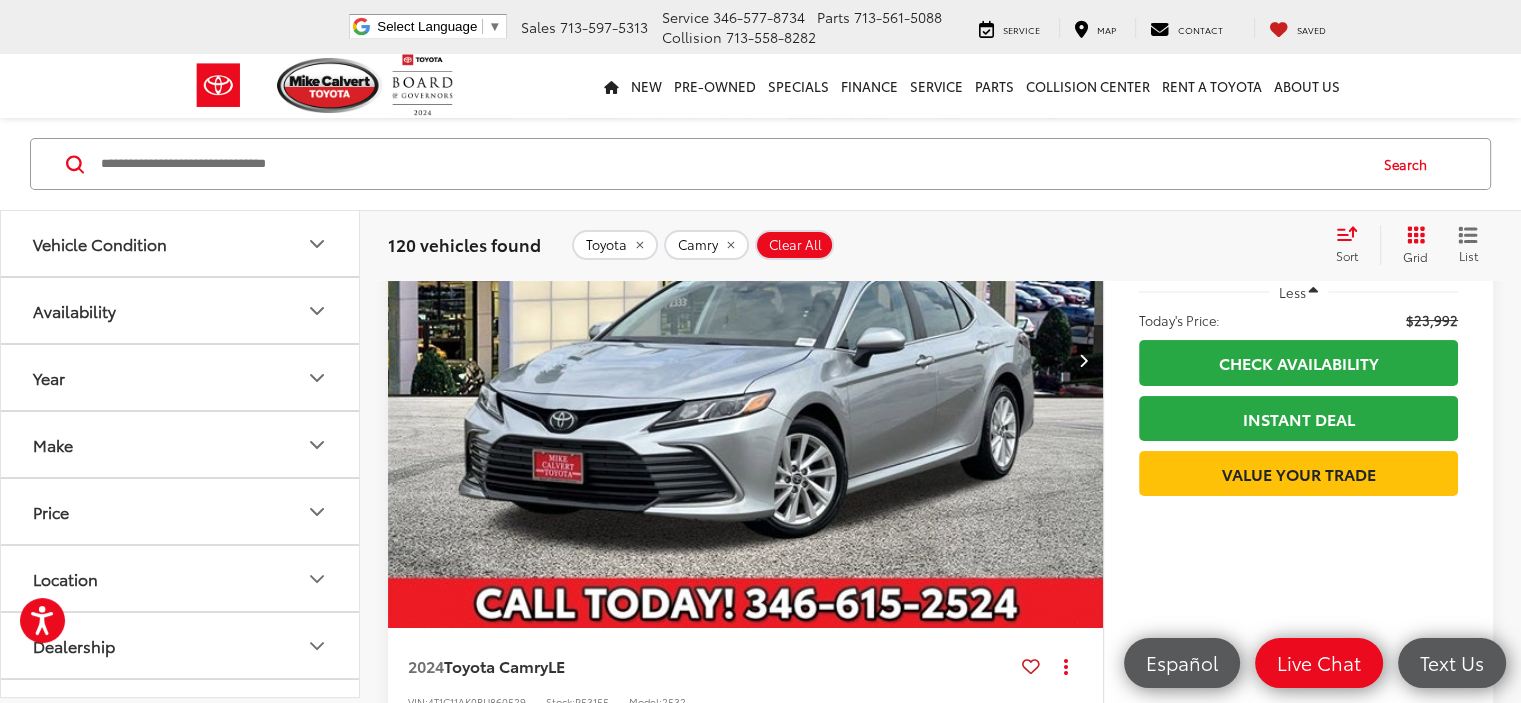 click on "3" at bounding box center (1165, 2660) 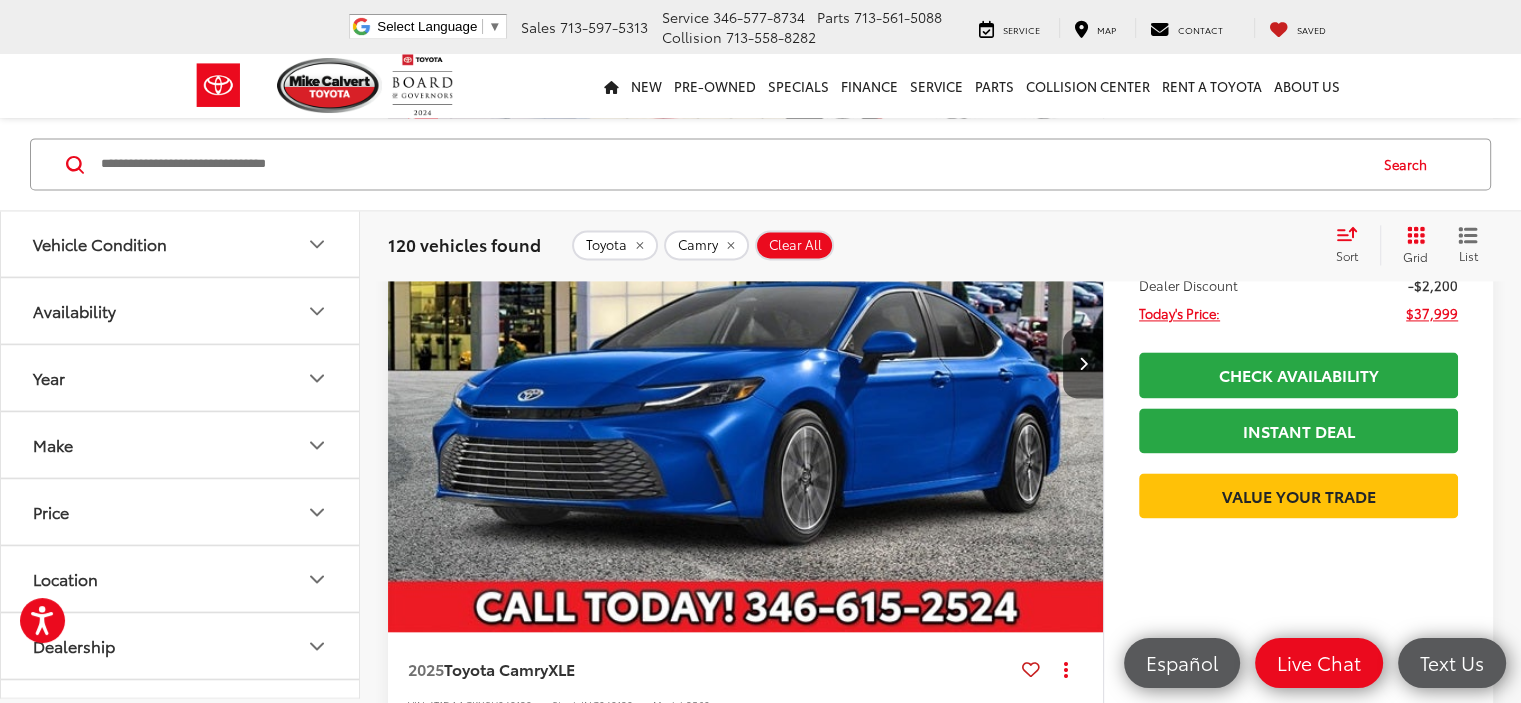 scroll, scrollTop: 2831, scrollLeft: 0, axis: vertical 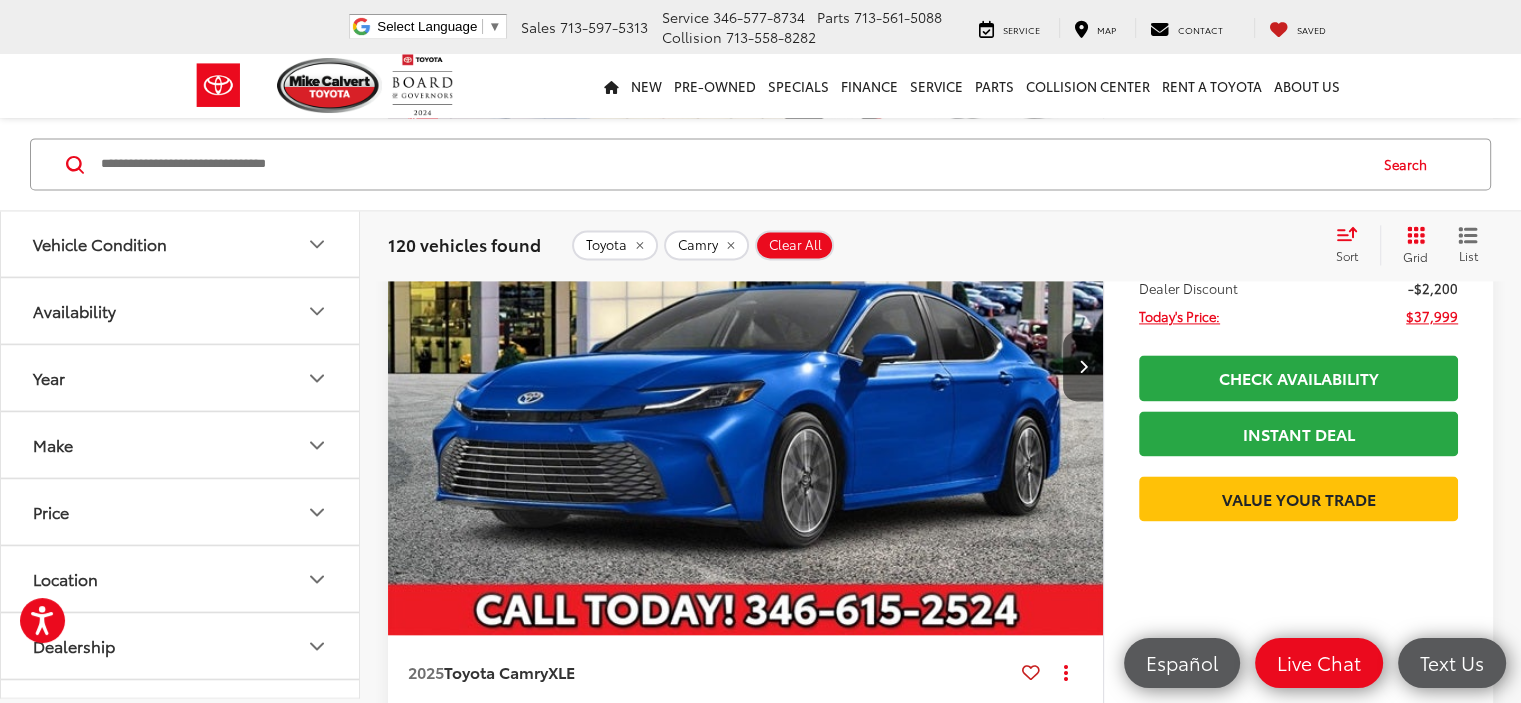 click at bounding box center (746, 1195) 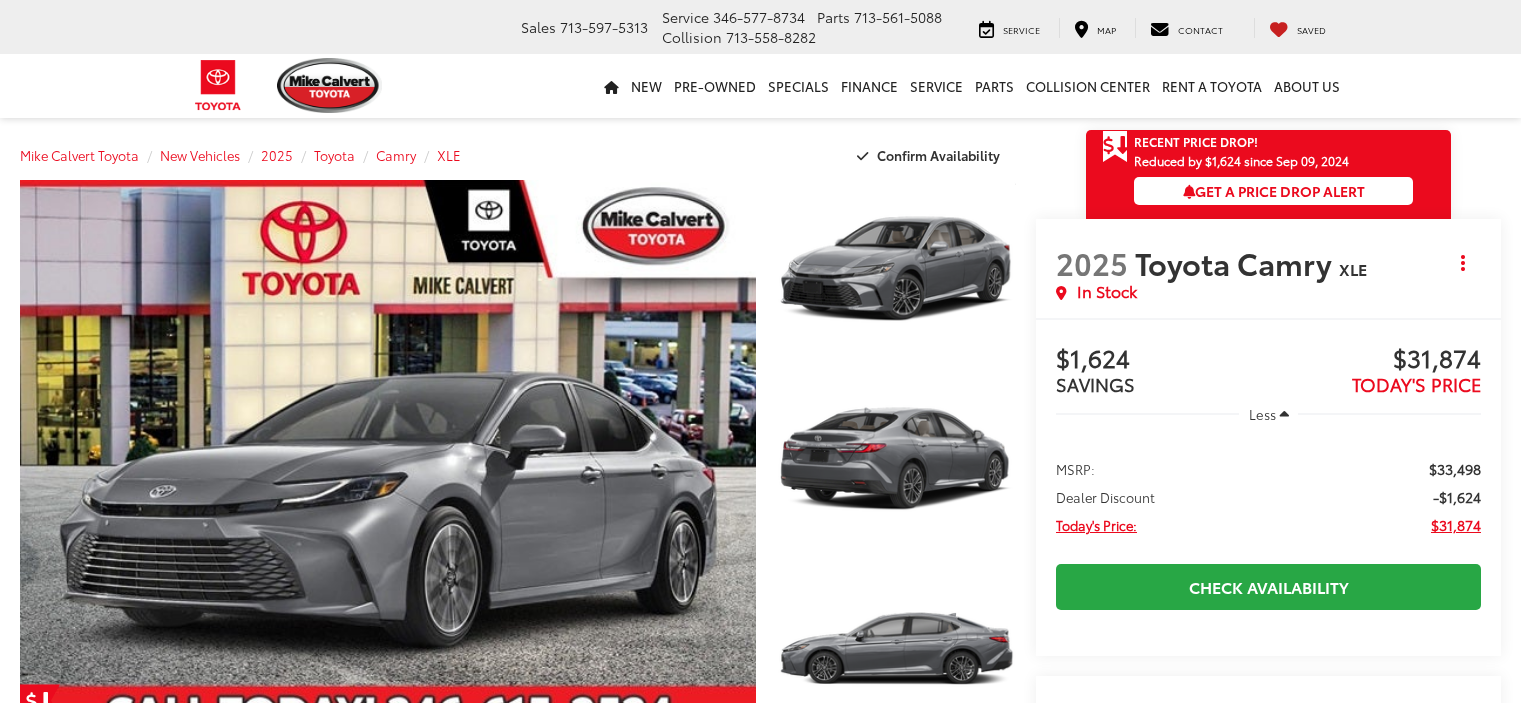 scroll, scrollTop: 0, scrollLeft: 0, axis: both 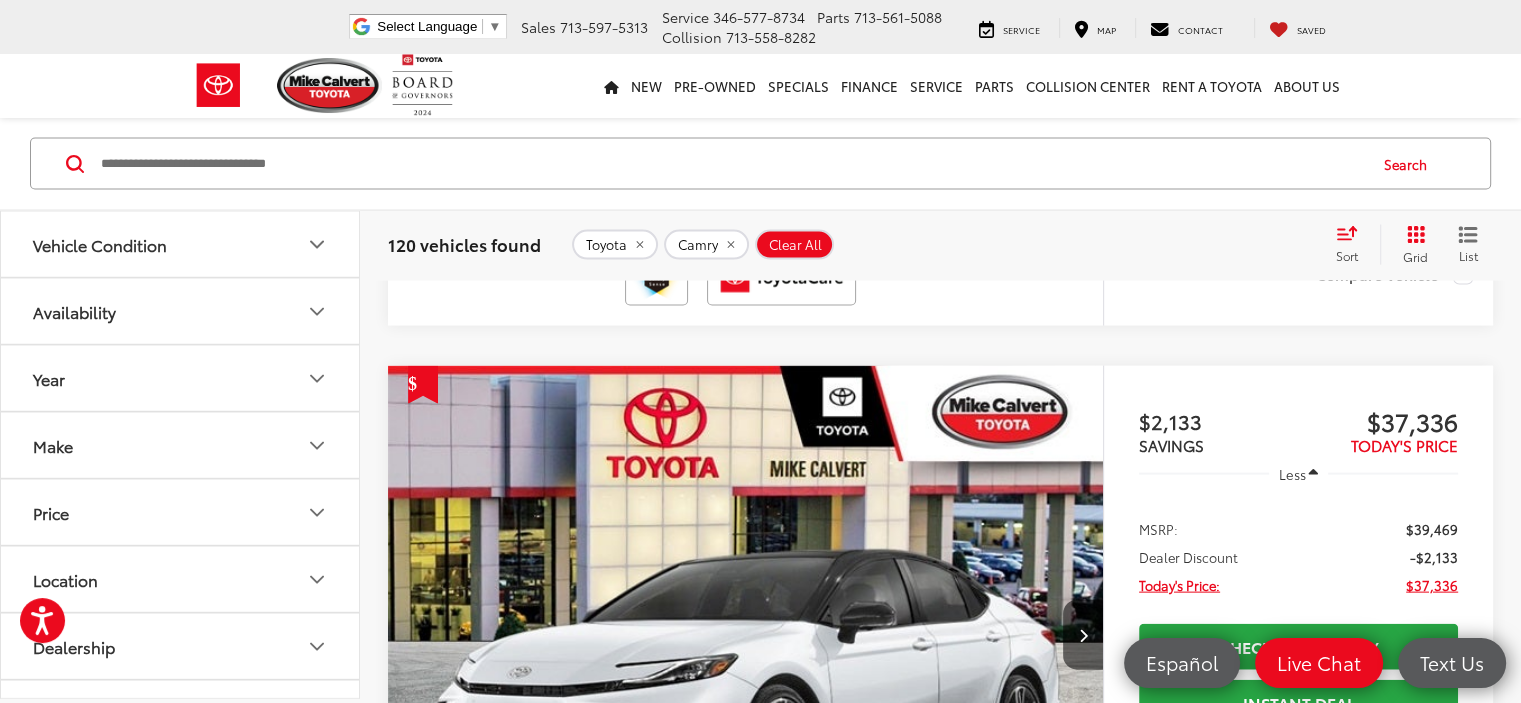 click at bounding box center [746, 1464] 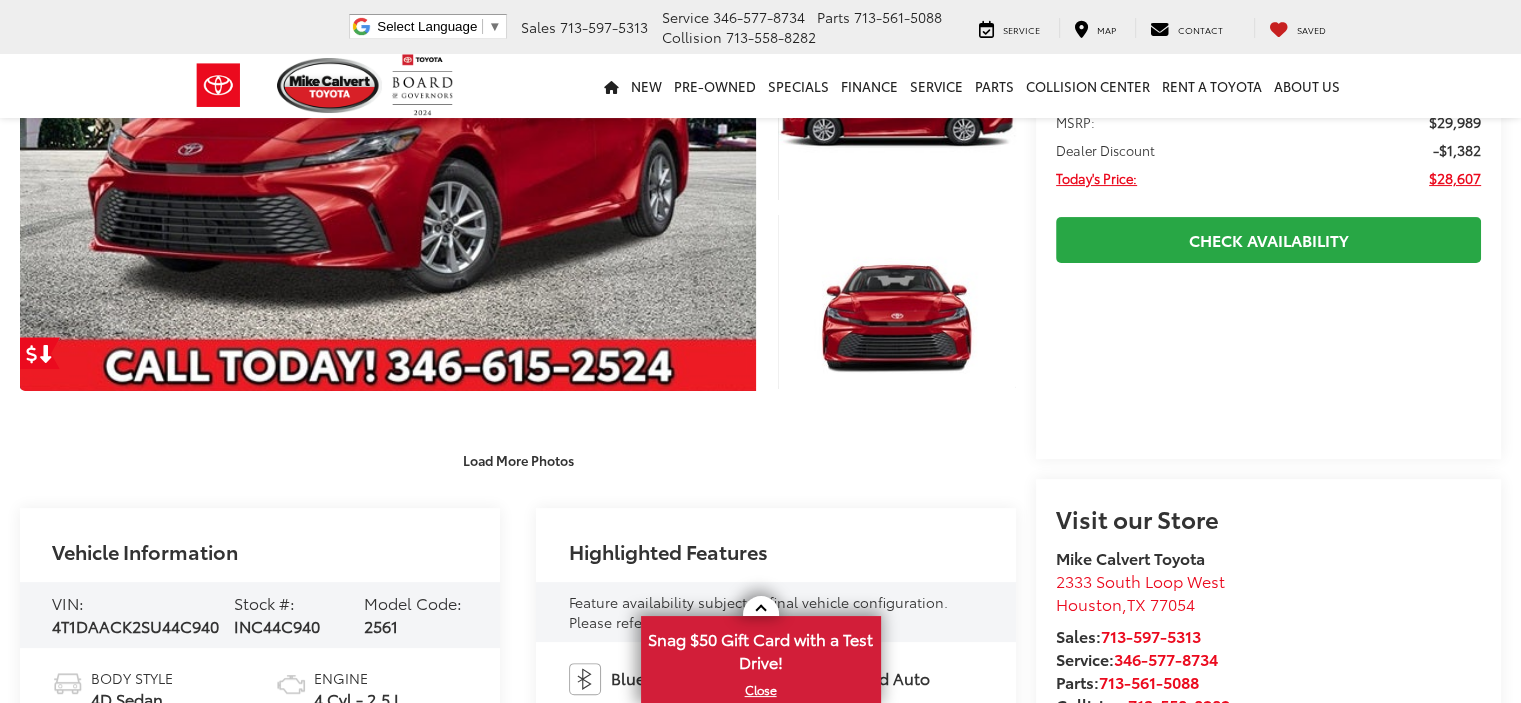 scroll, scrollTop: 0, scrollLeft: 0, axis: both 